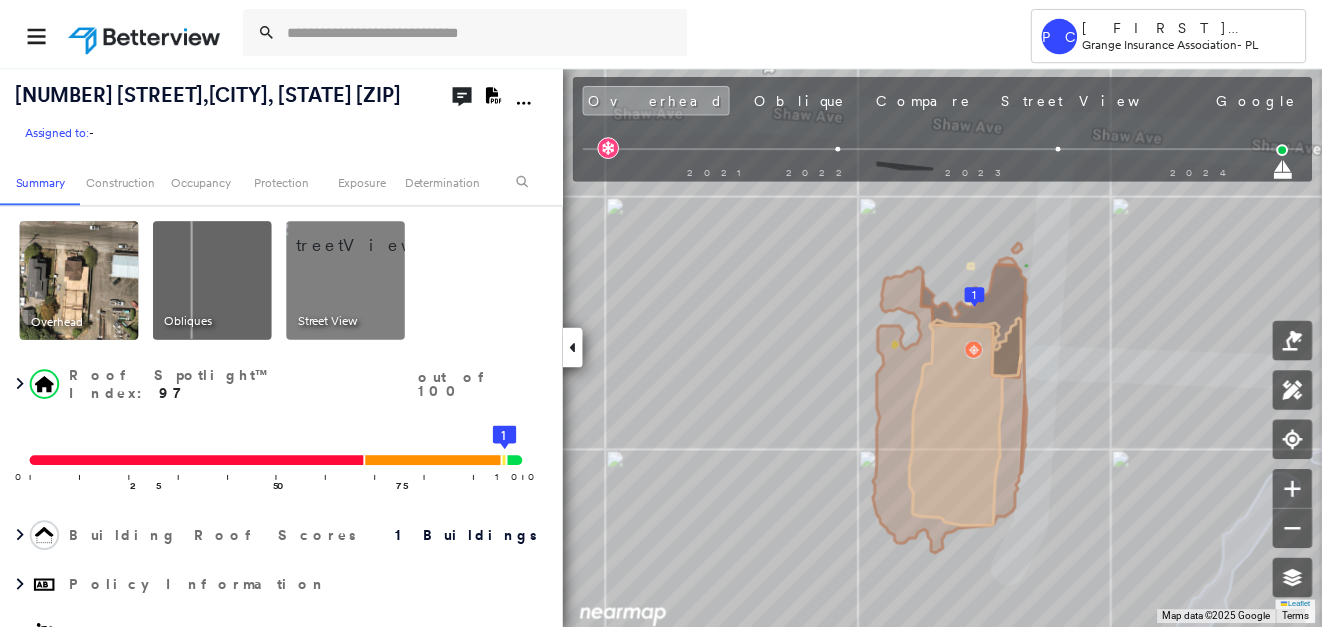 scroll, scrollTop: 0, scrollLeft: 0, axis: both 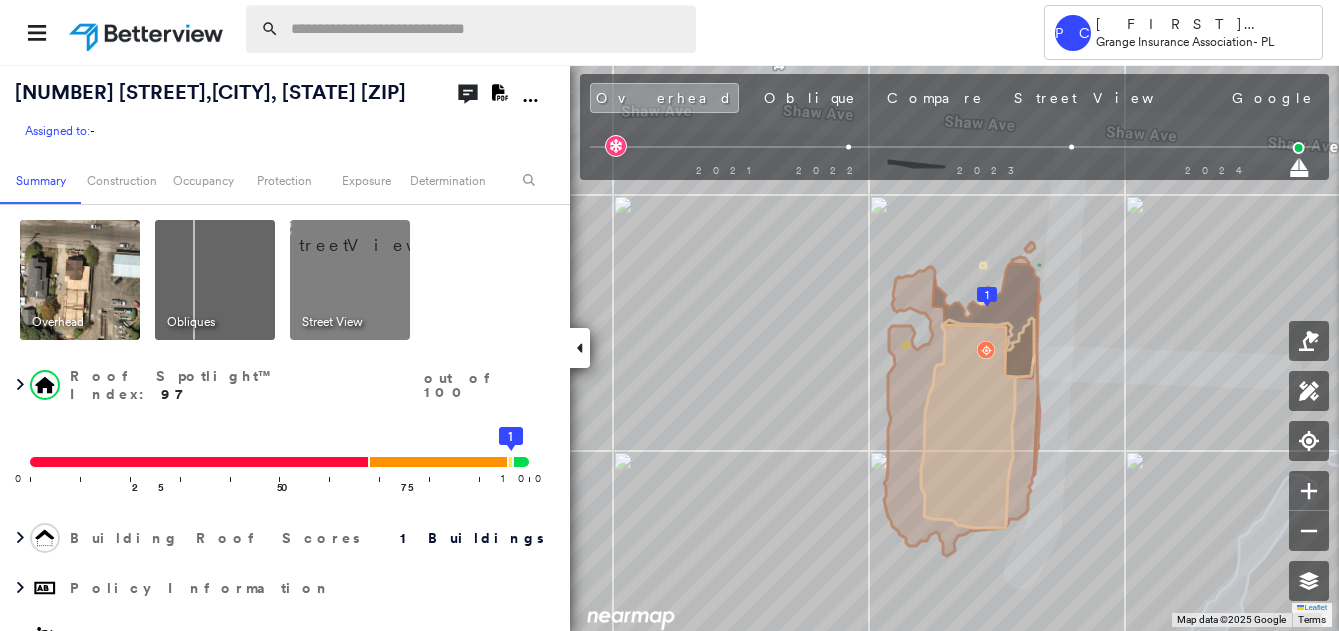 click at bounding box center (487, 29) 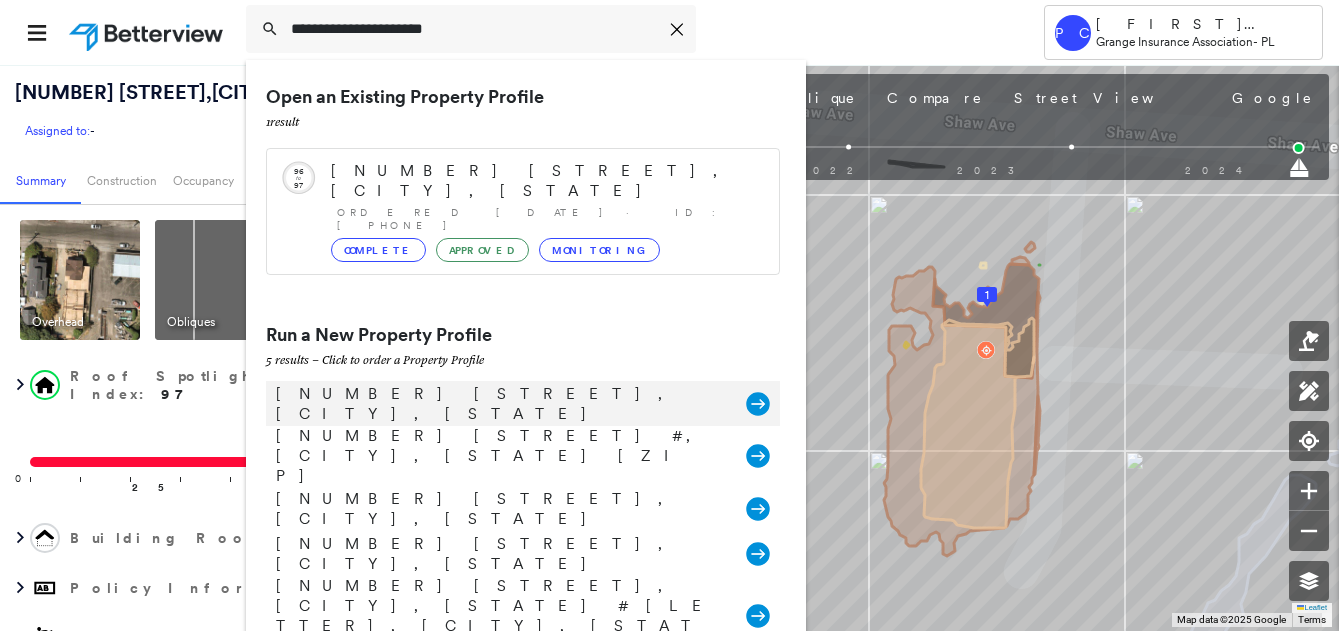 type on "**********" 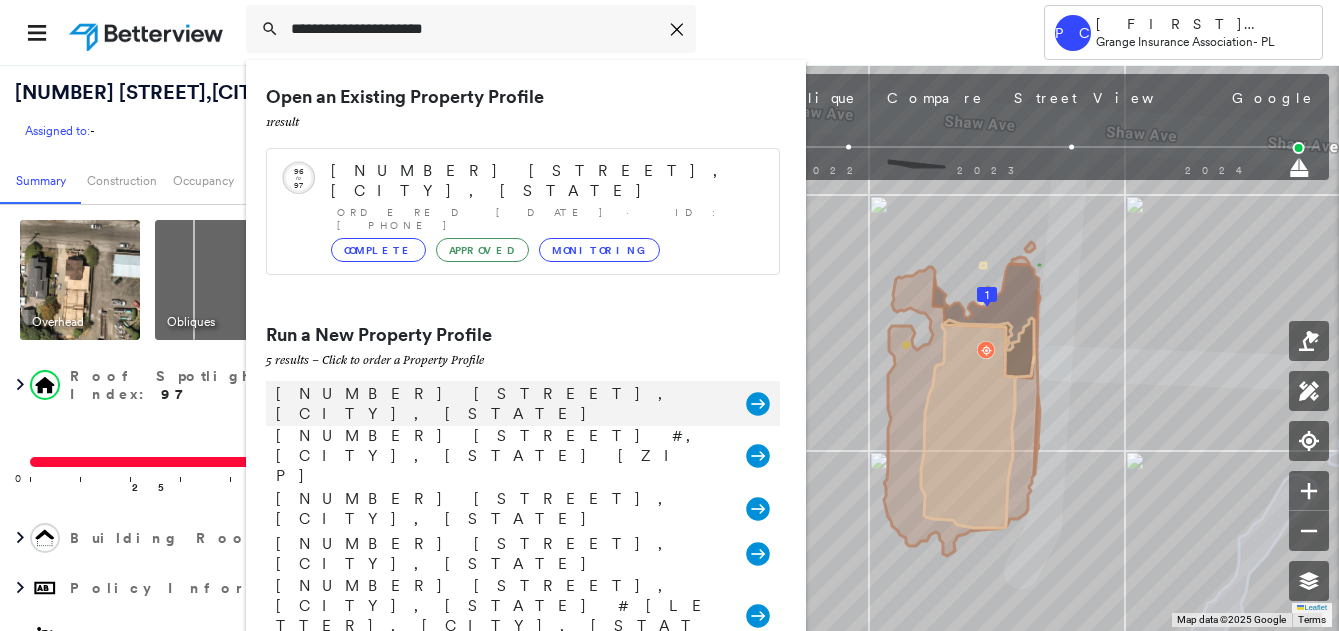 click on "[NUMBER] [STREET], [CITY], [STATE]" at bounding box center [501, 404] 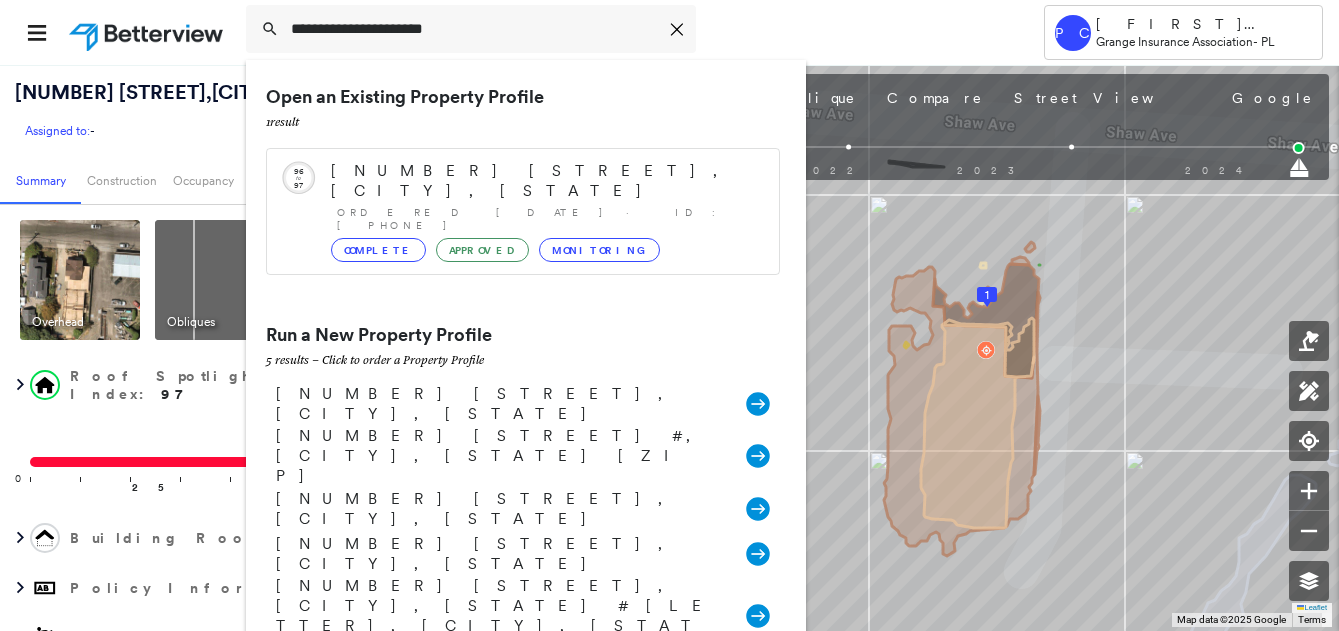type 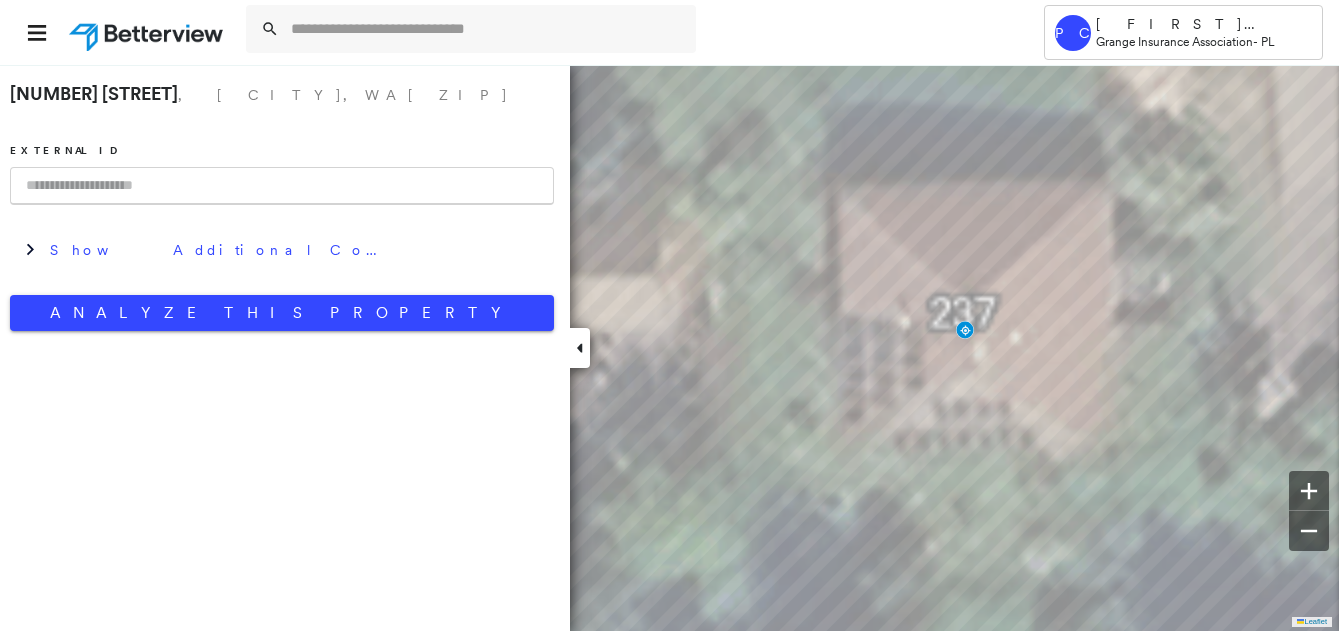 click at bounding box center [282, 186] 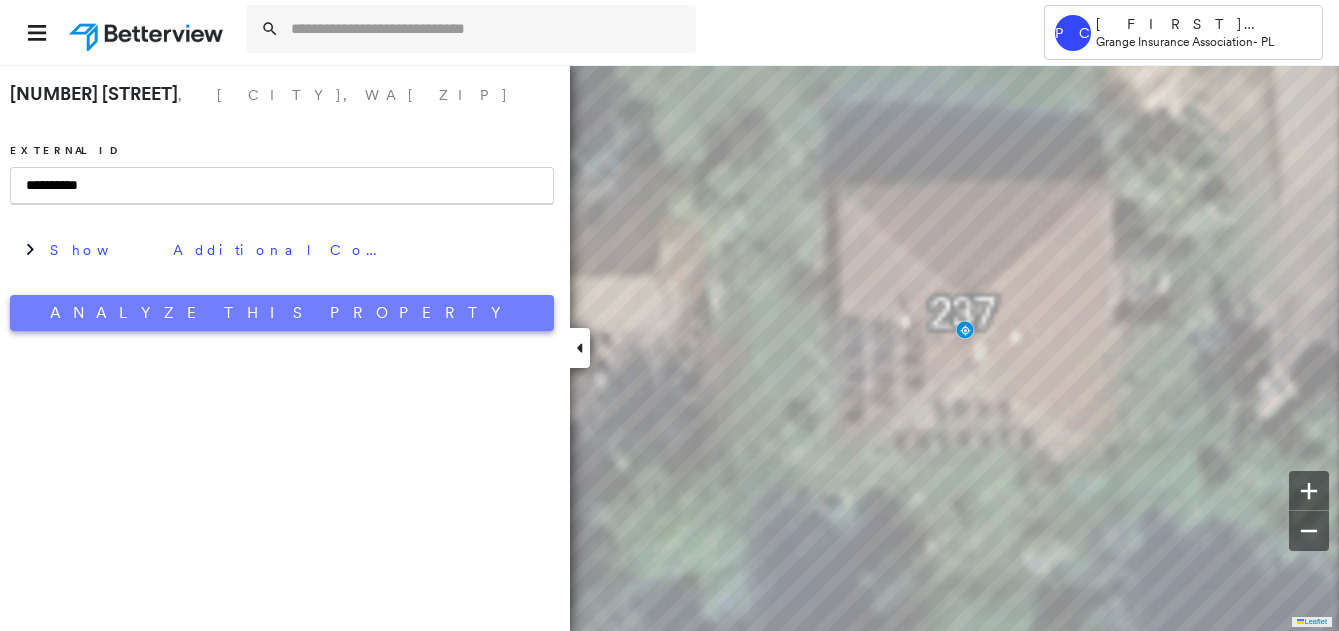 type on "**********" 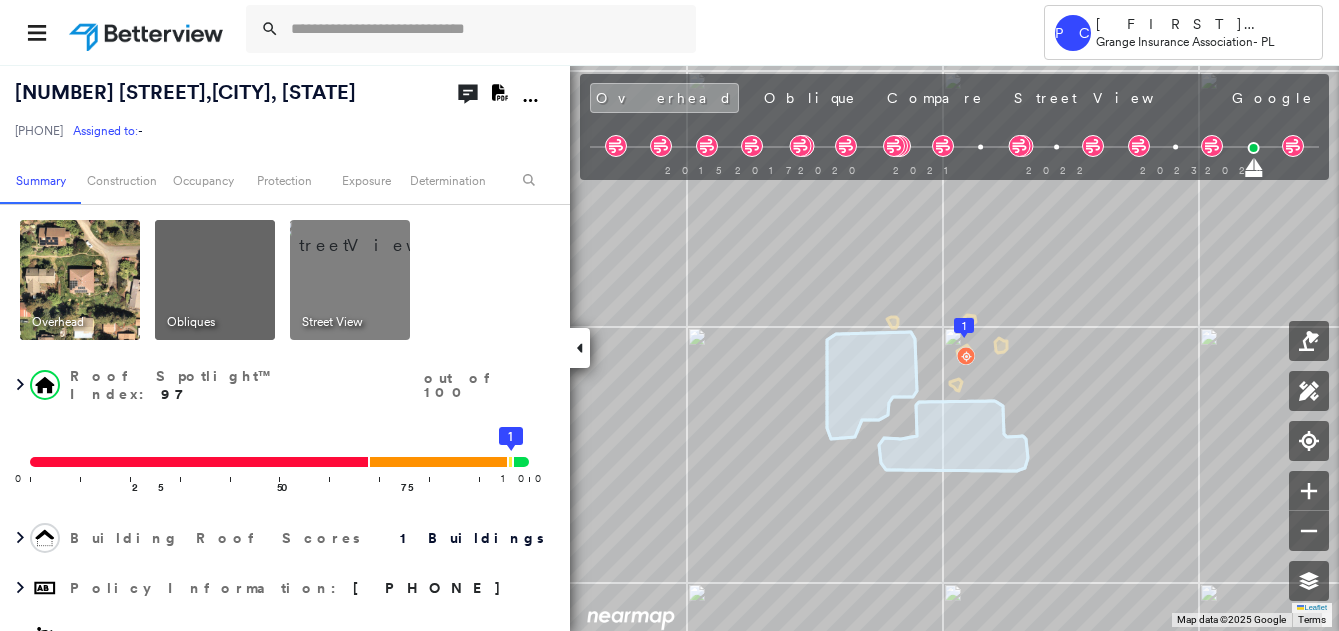 click on "Download PDF Report" 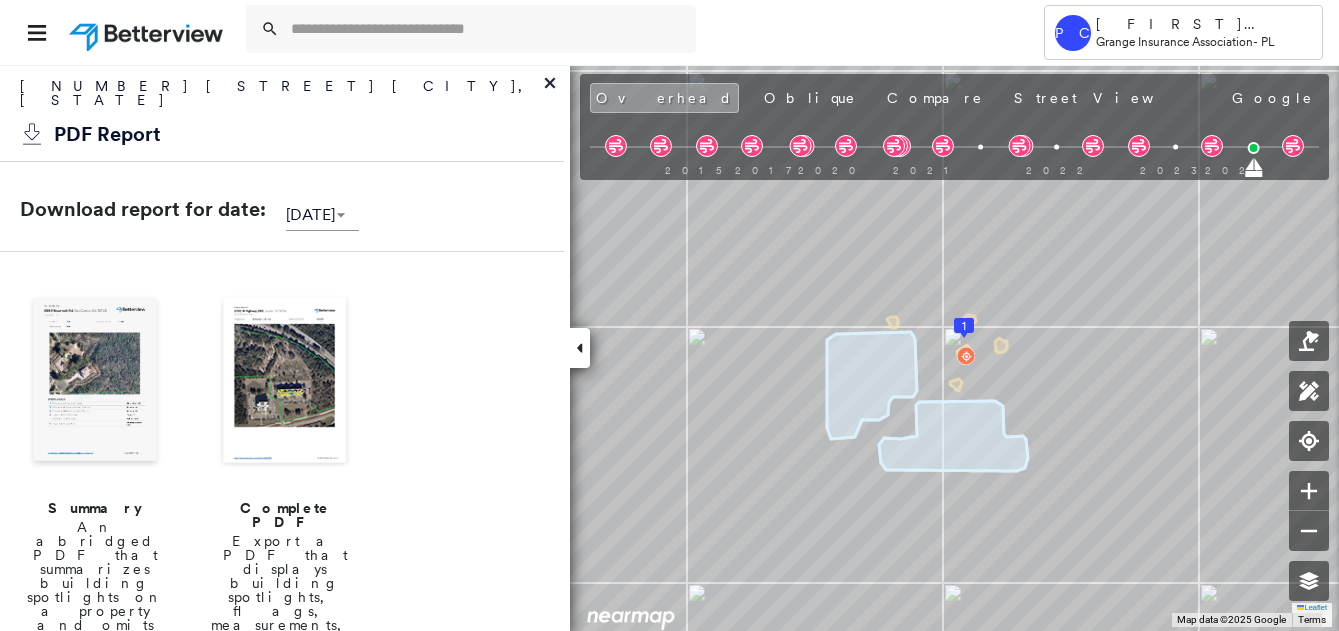click at bounding box center [95, 382] 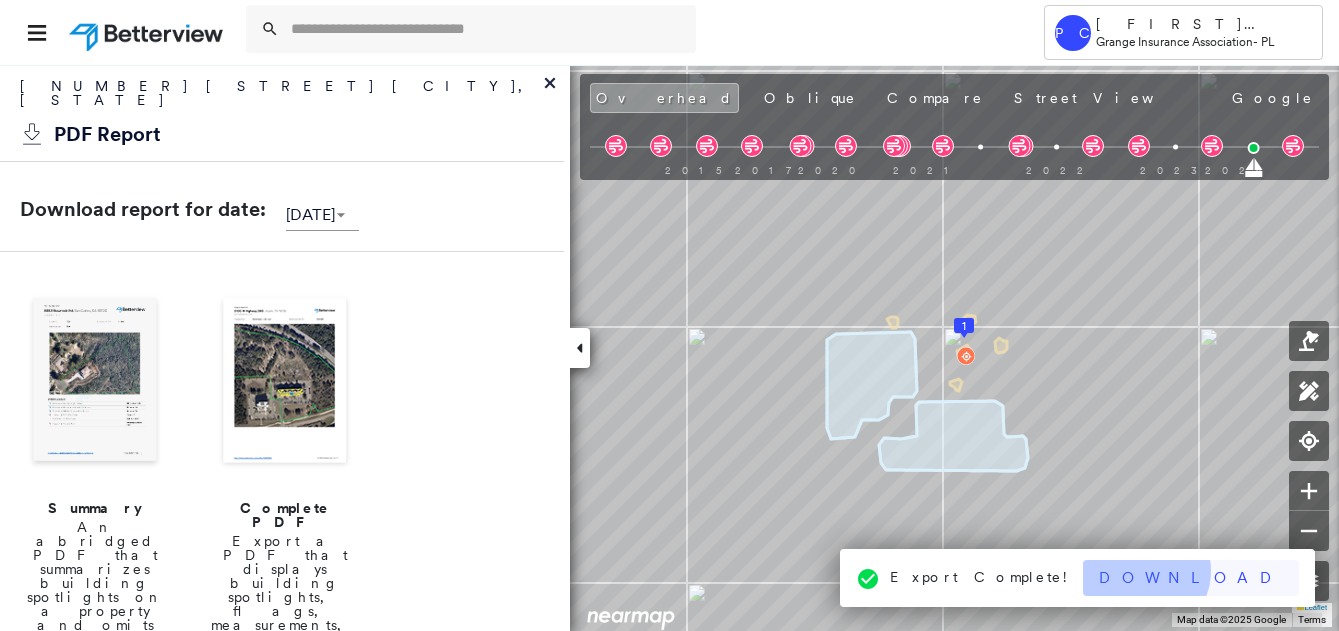 click on "Download" at bounding box center [1191, 578] 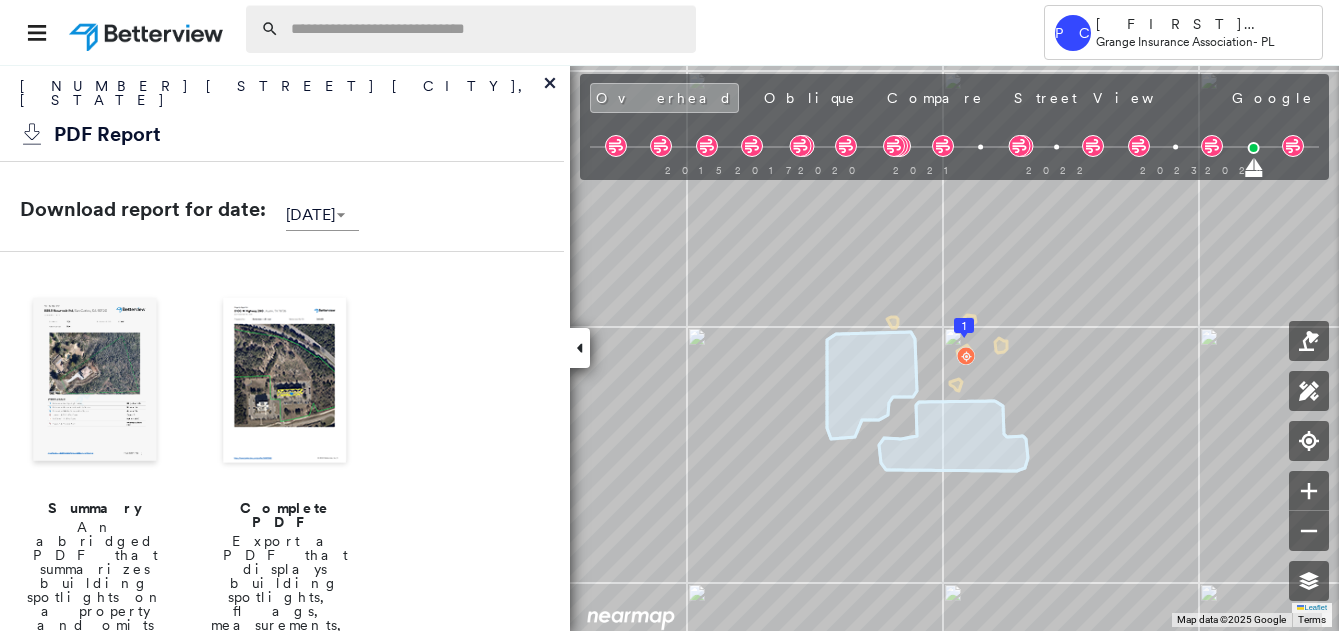 click at bounding box center [487, 29] 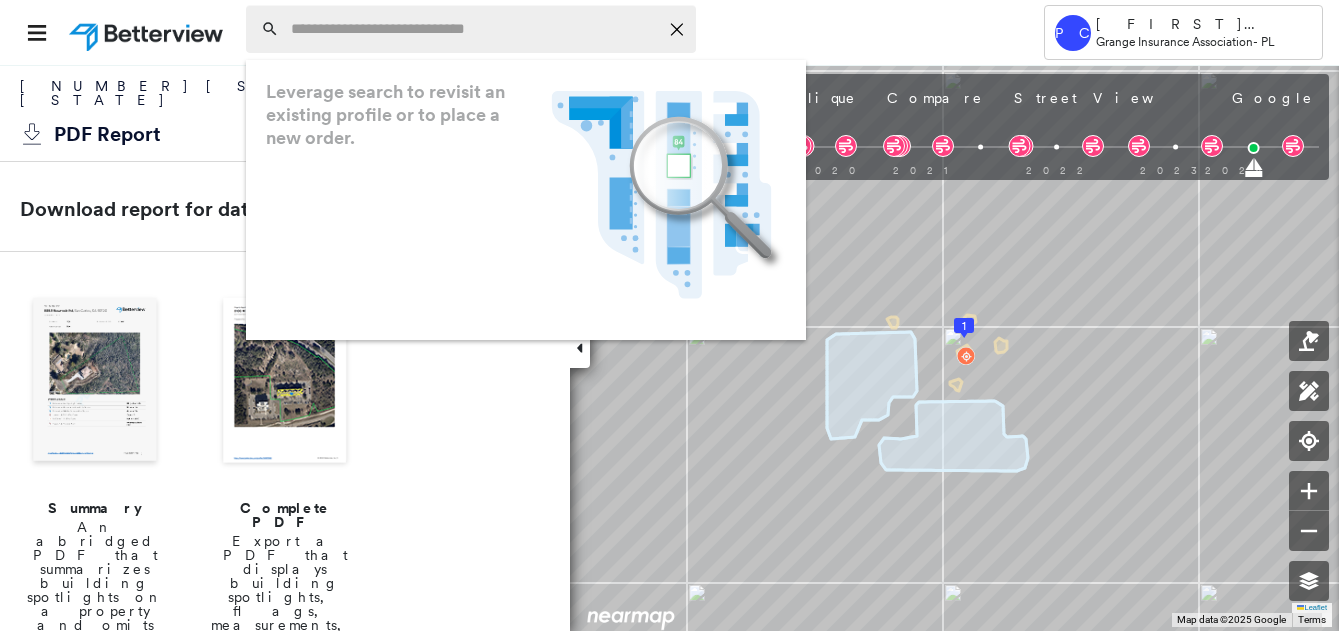paste on "**********" 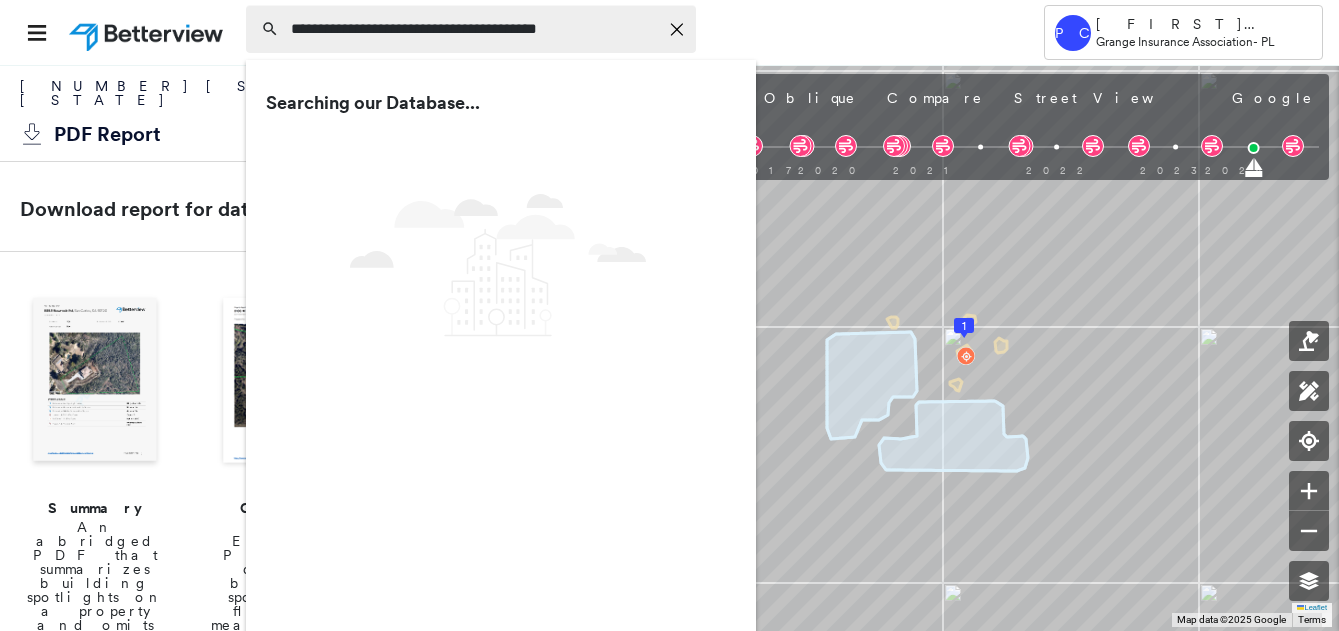 click on "**********" at bounding box center (474, 29) 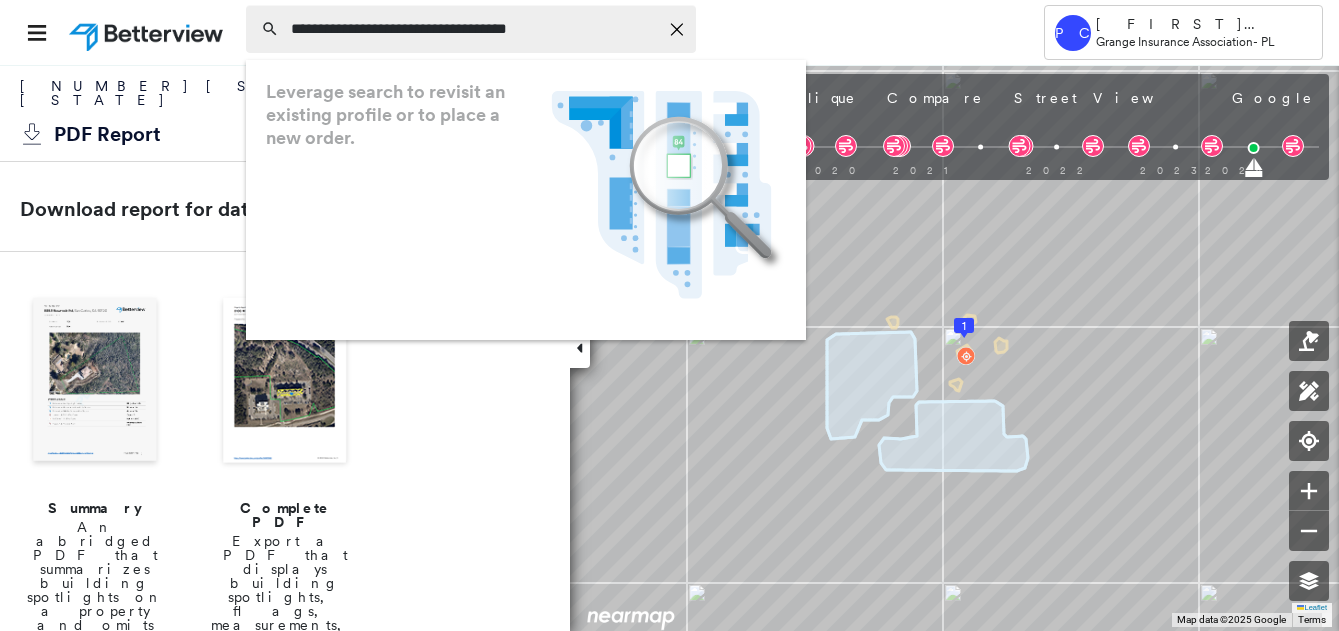 drag, startPoint x: 597, startPoint y: 33, endPoint x: 526, endPoint y: 32, distance: 71.00704 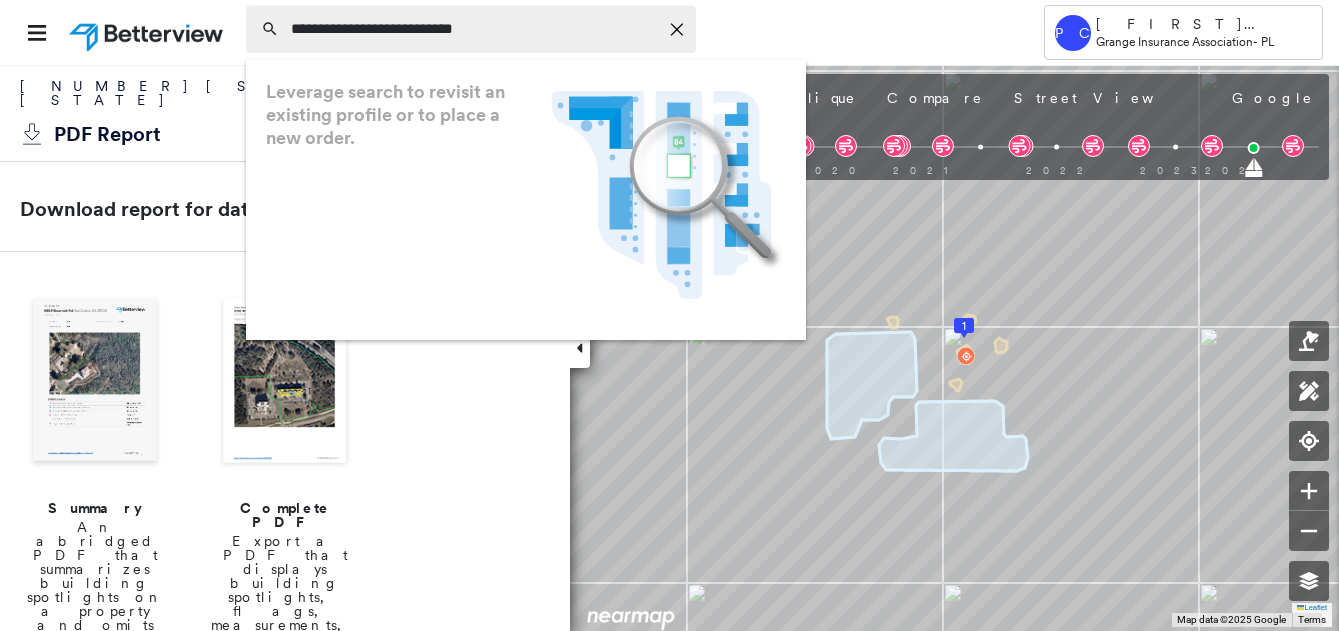 drag, startPoint x: 546, startPoint y: 23, endPoint x: 288, endPoint y: 27, distance: 258.031 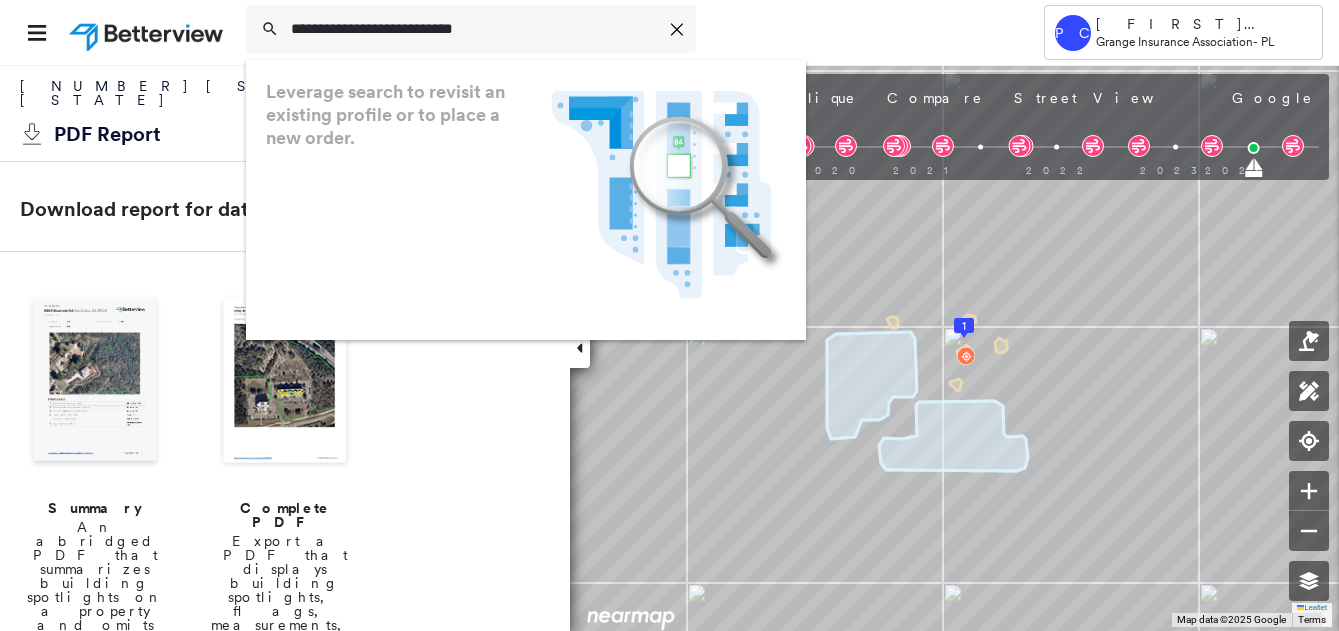 type on "**********" 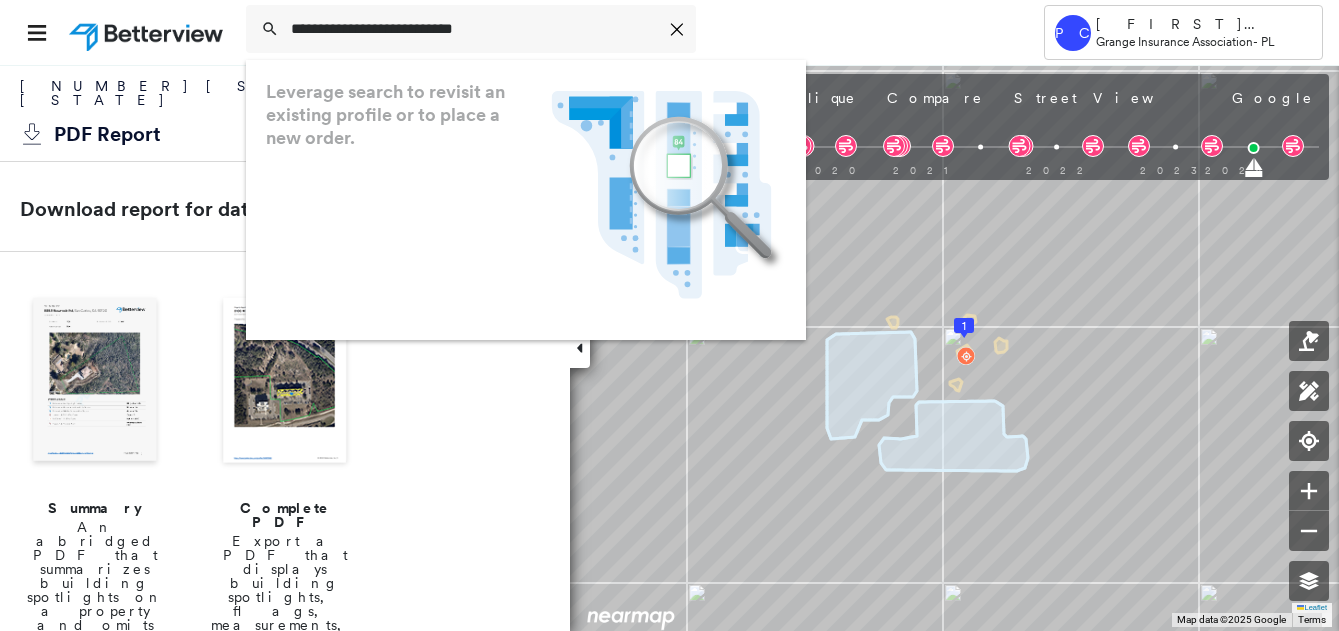 click at bounding box center (148, 32) 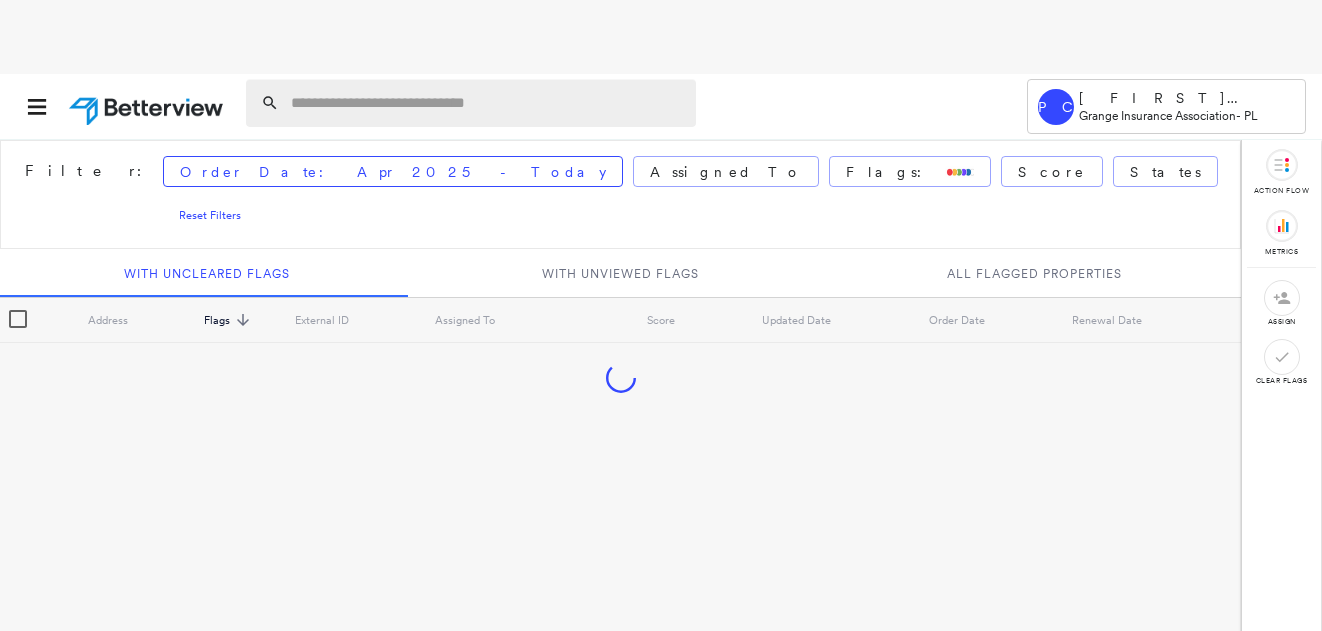 click at bounding box center (487, 103) 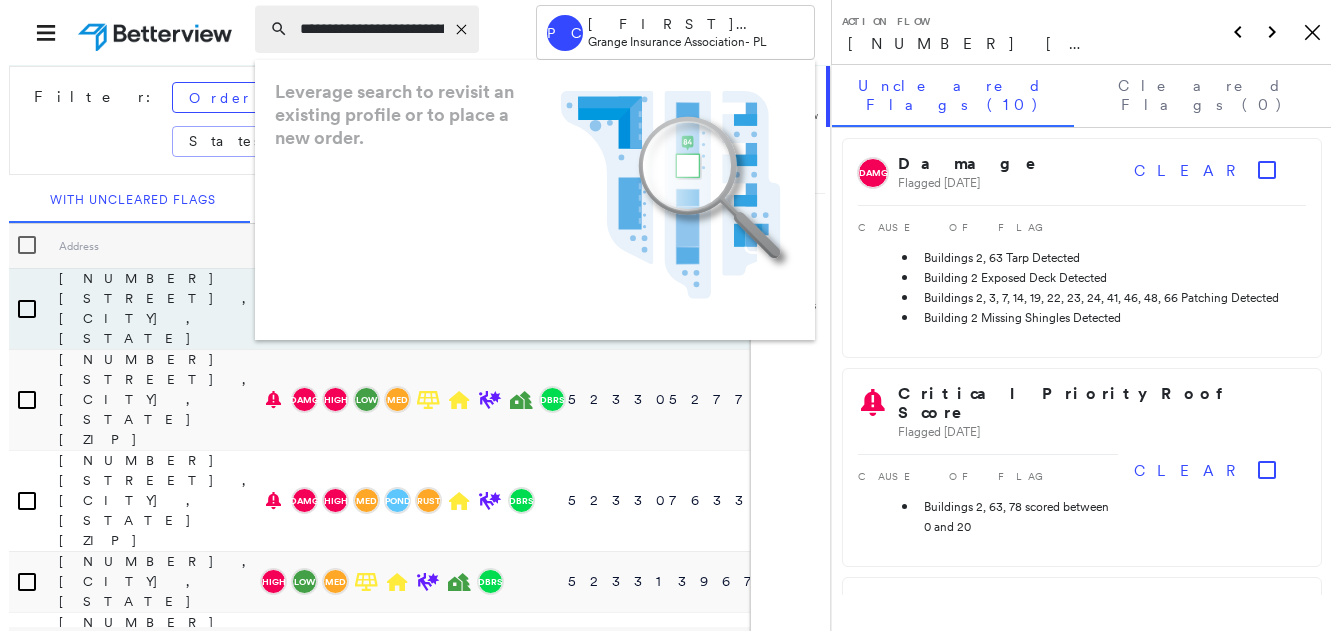 scroll, scrollTop: 0, scrollLeft: 61, axis: horizontal 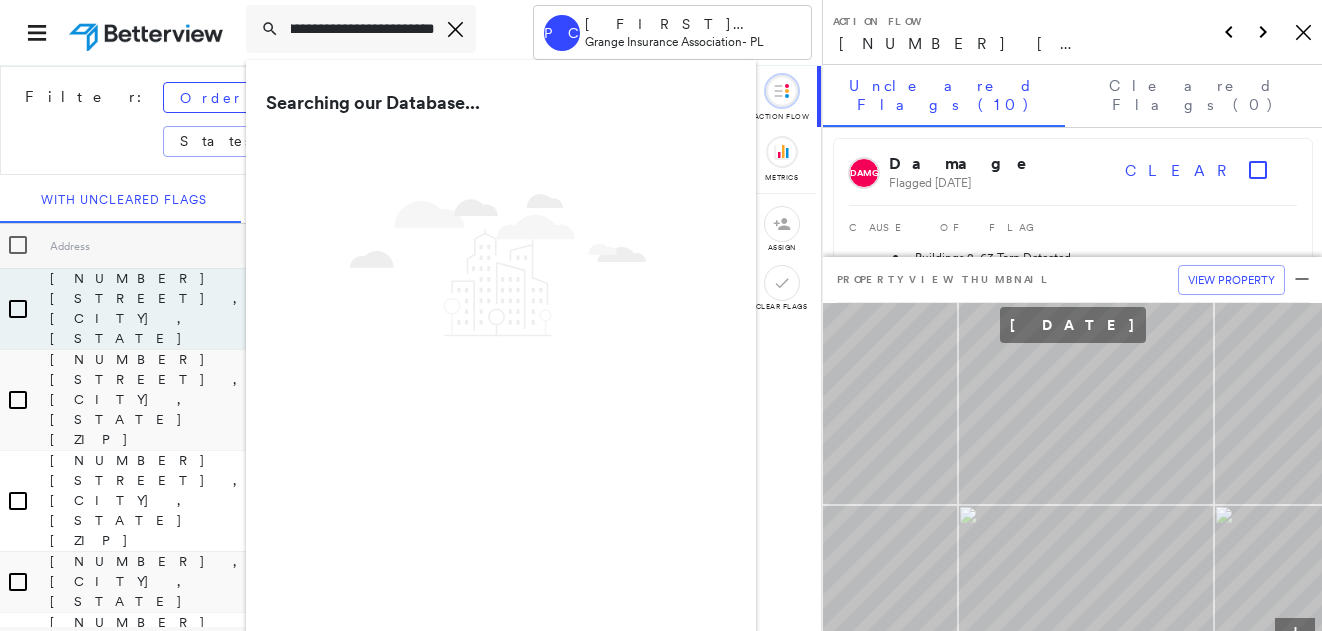 type on "**********" 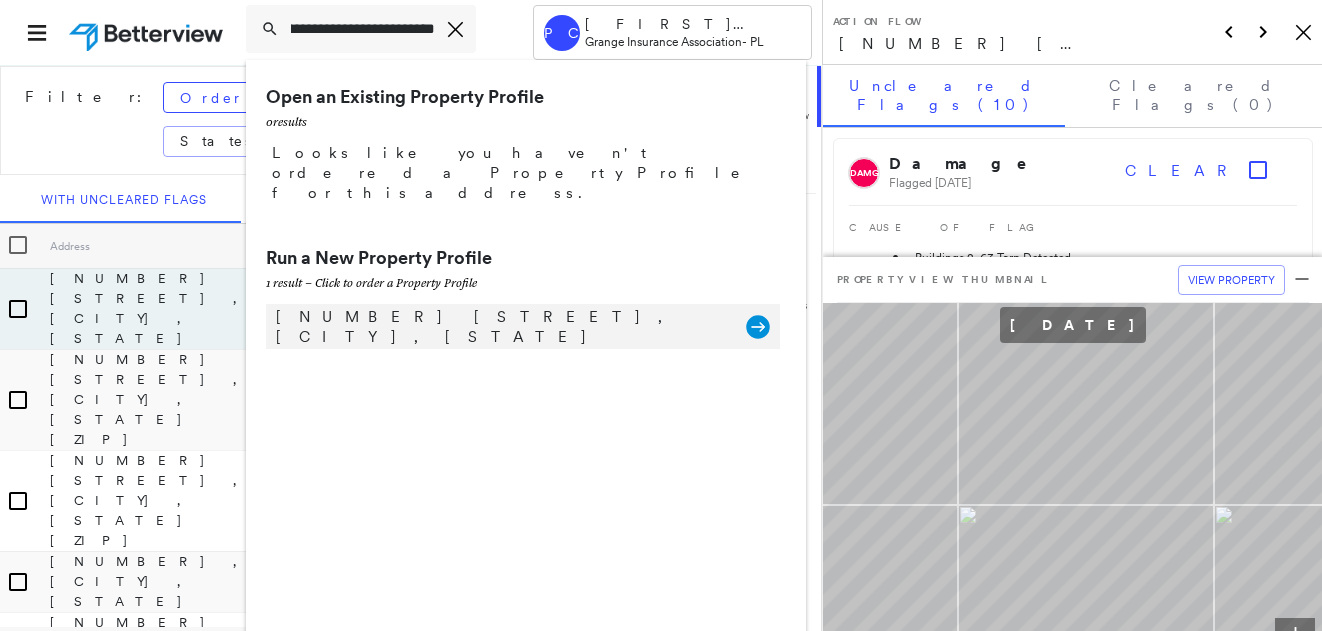 click on "[NUMBER] [STREET], [CITY], [STATE]" at bounding box center (501, 327) 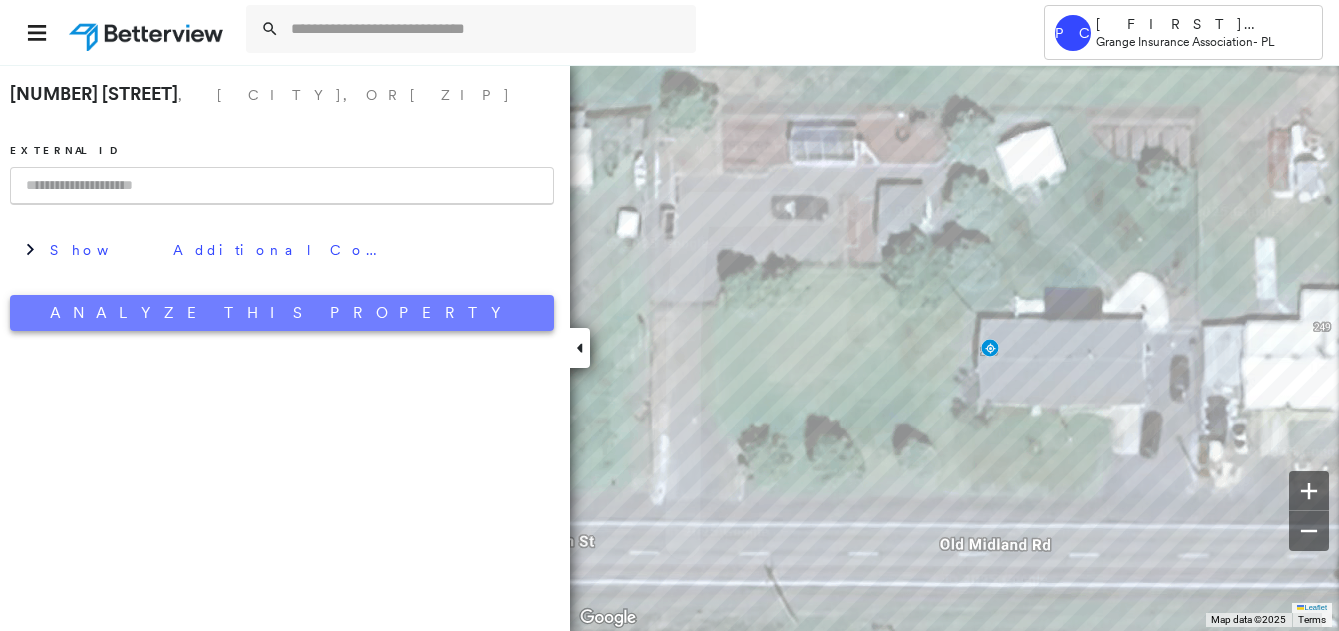 click on "Analyze This Property" at bounding box center (282, 313) 